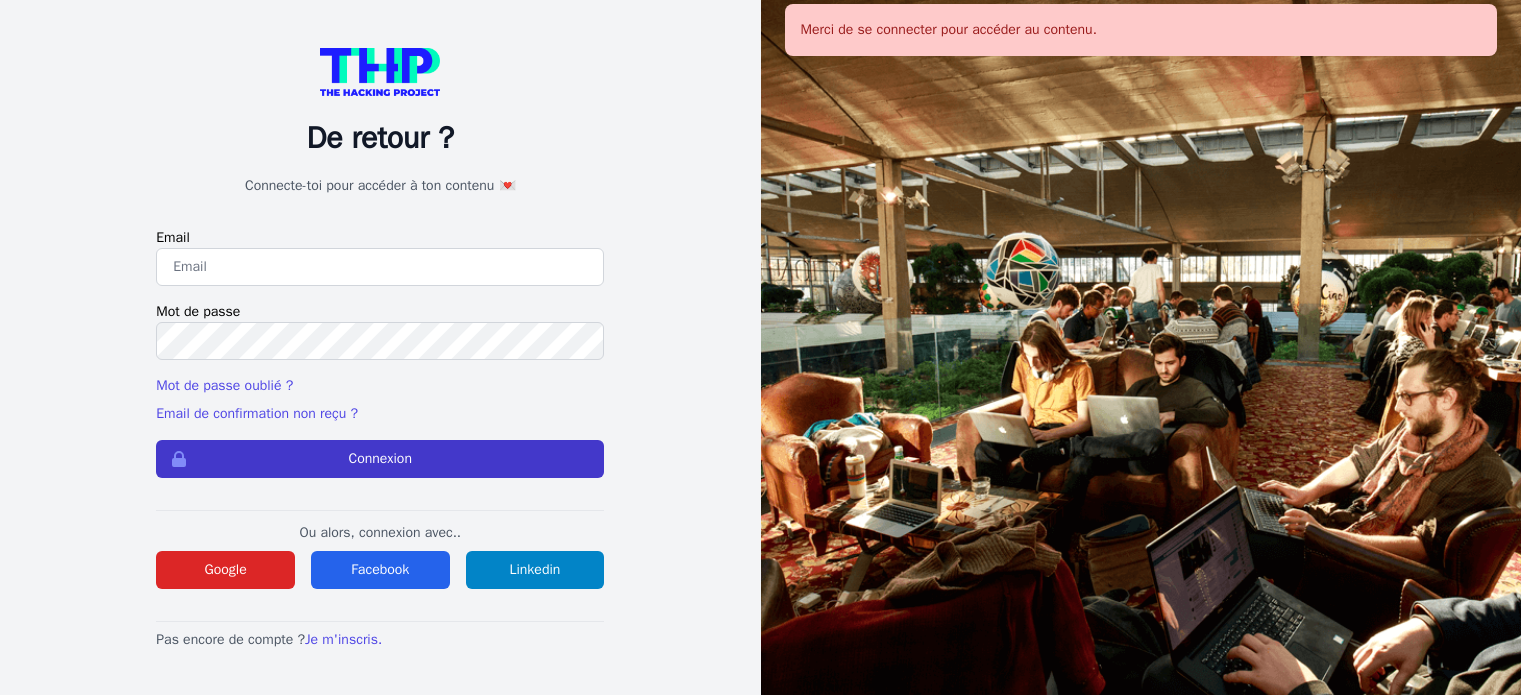 scroll, scrollTop: 0, scrollLeft: 0, axis: both 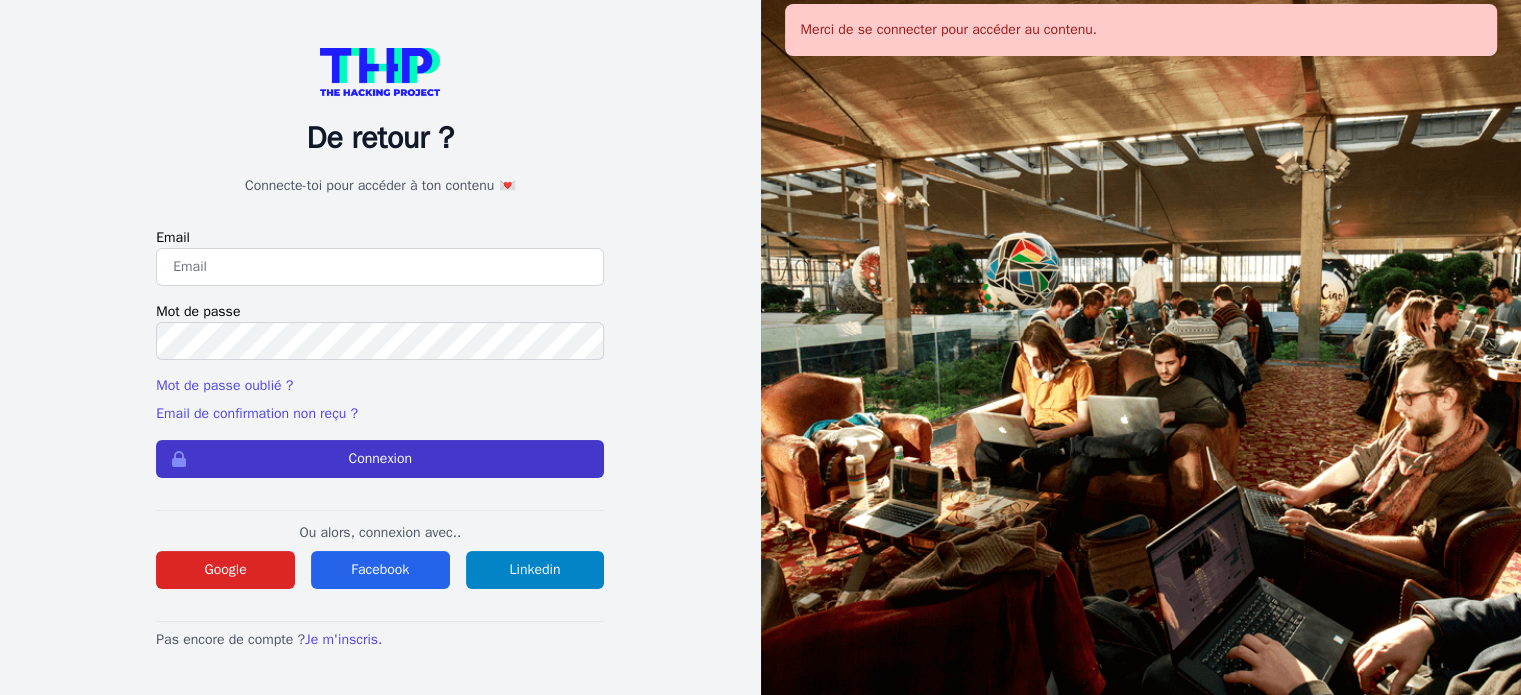 type on "folan.t@hotmail.com" 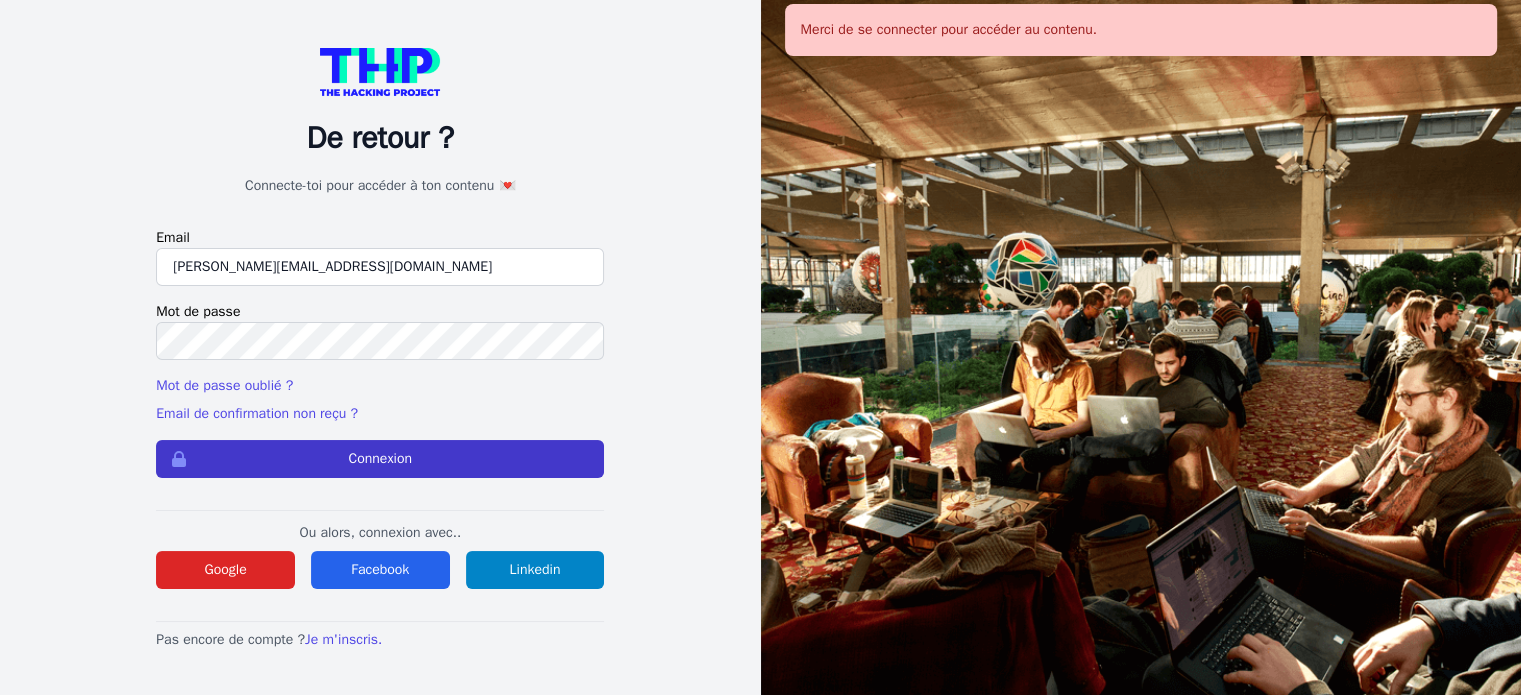 click on "Connexion" at bounding box center (380, 459) 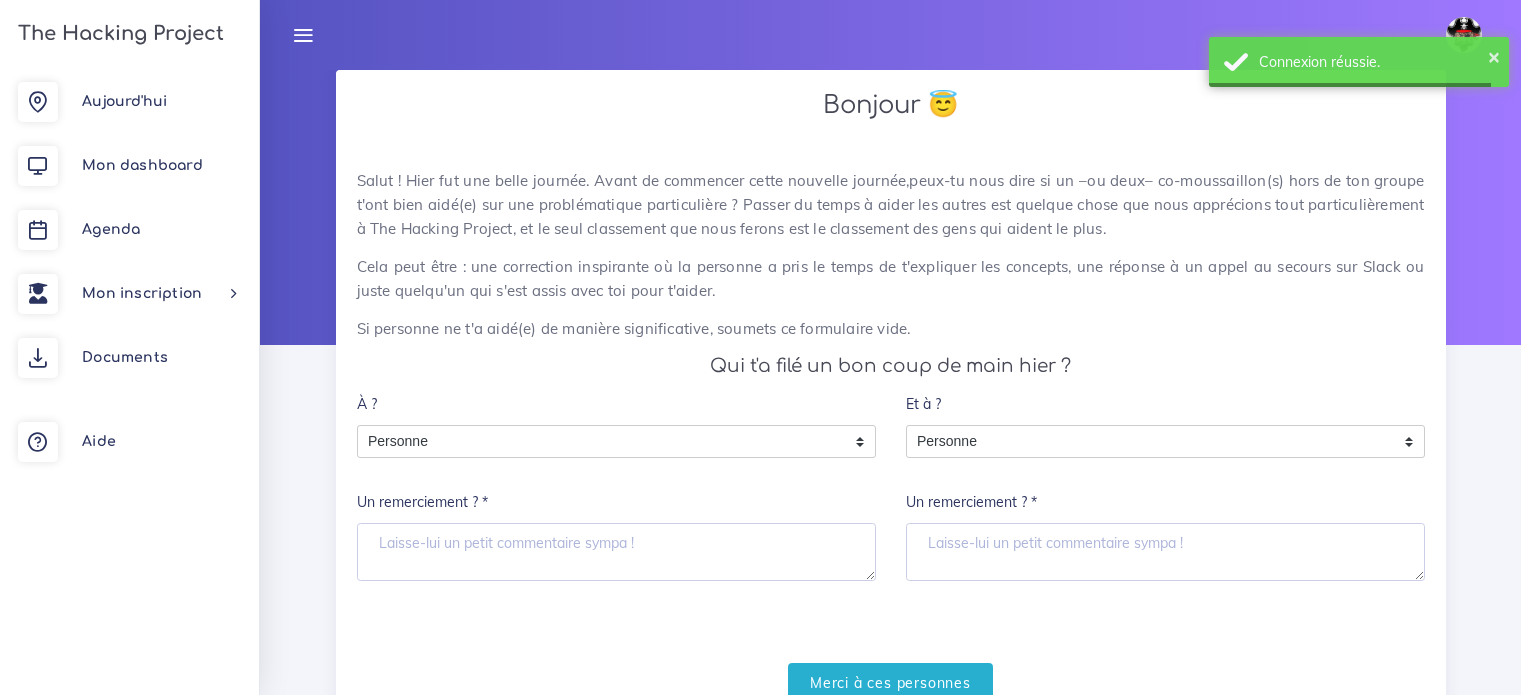 scroll, scrollTop: 0, scrollLeft: 0, axis: both 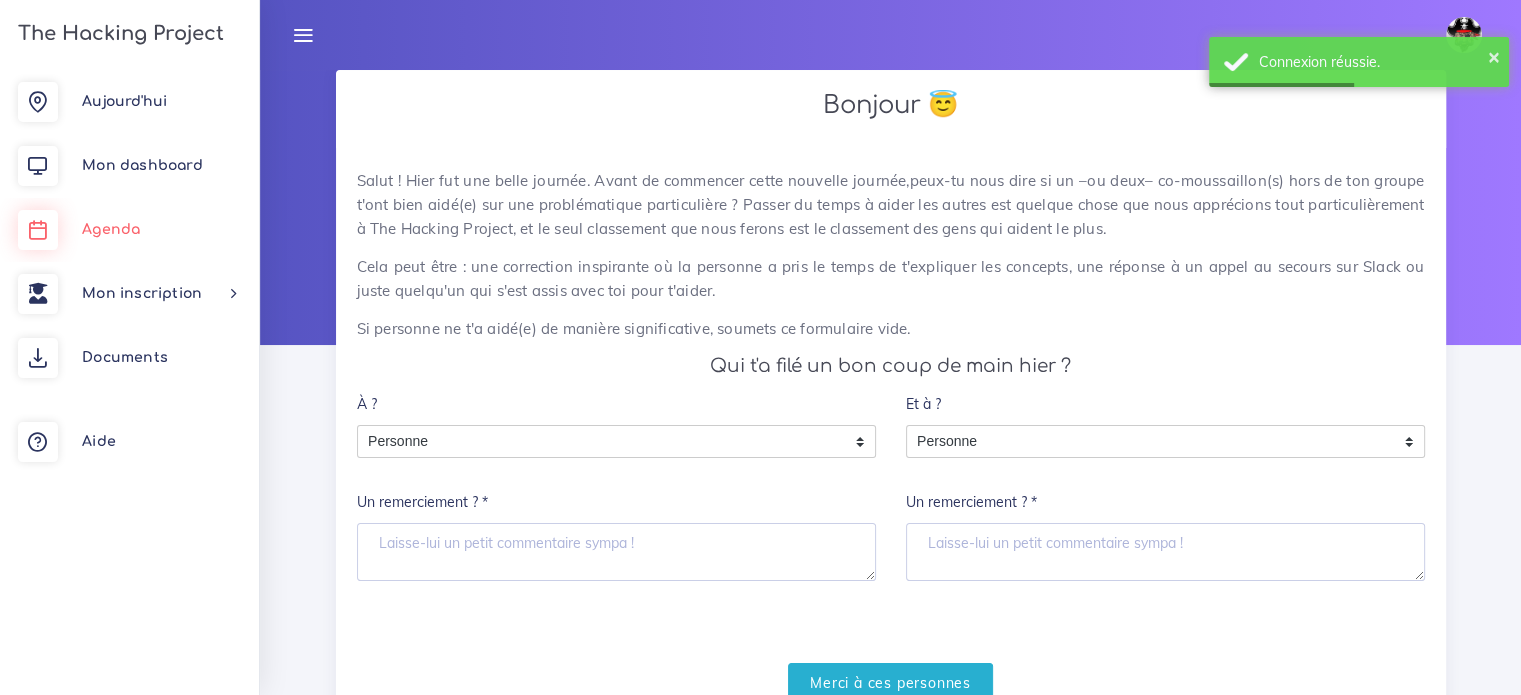 click on "Agenda" at bounding box center [111, 229] 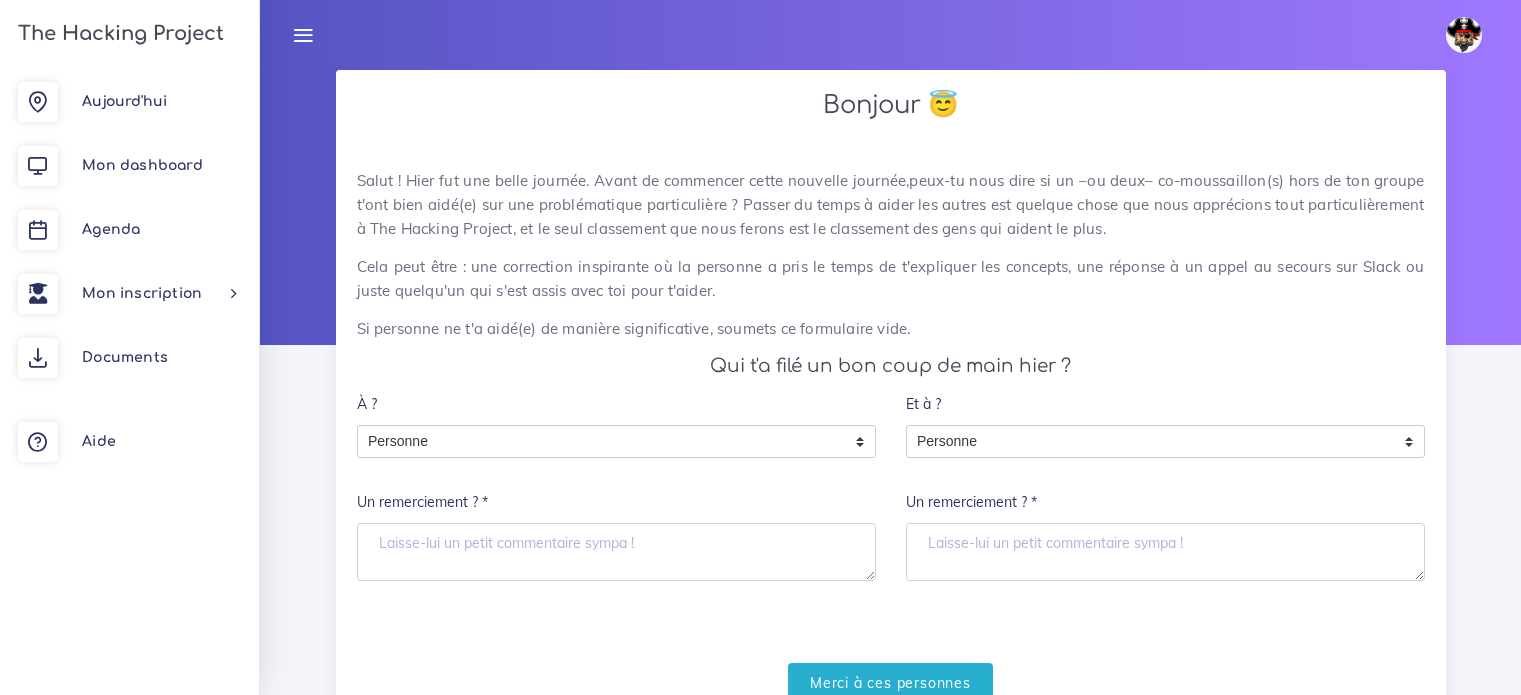 scroll, scrollTop: 0, scrollLeft: 0, axis: both 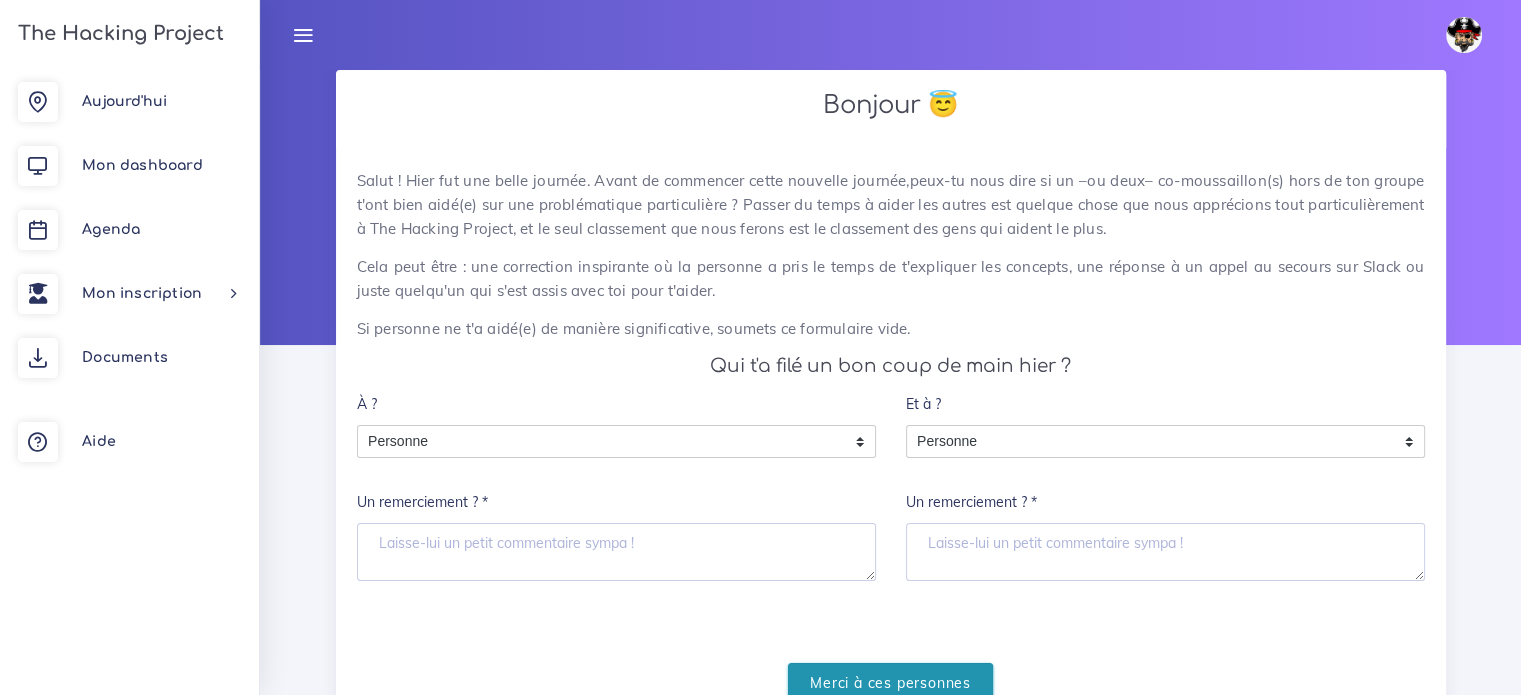 click on "Merci à ces personnes" at bounding box center [890, 683] 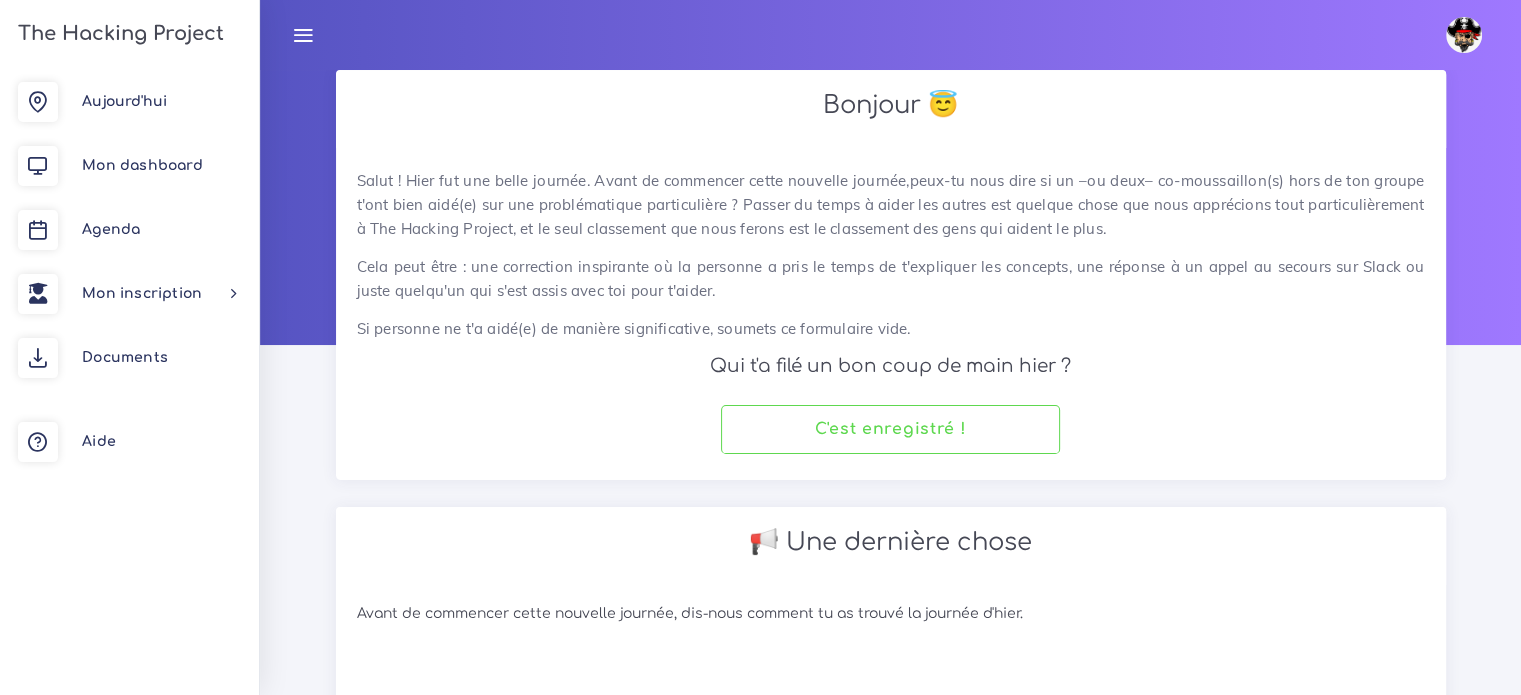 scroll, scrollTop: 638, scrollLeft: 0, axis: vertical 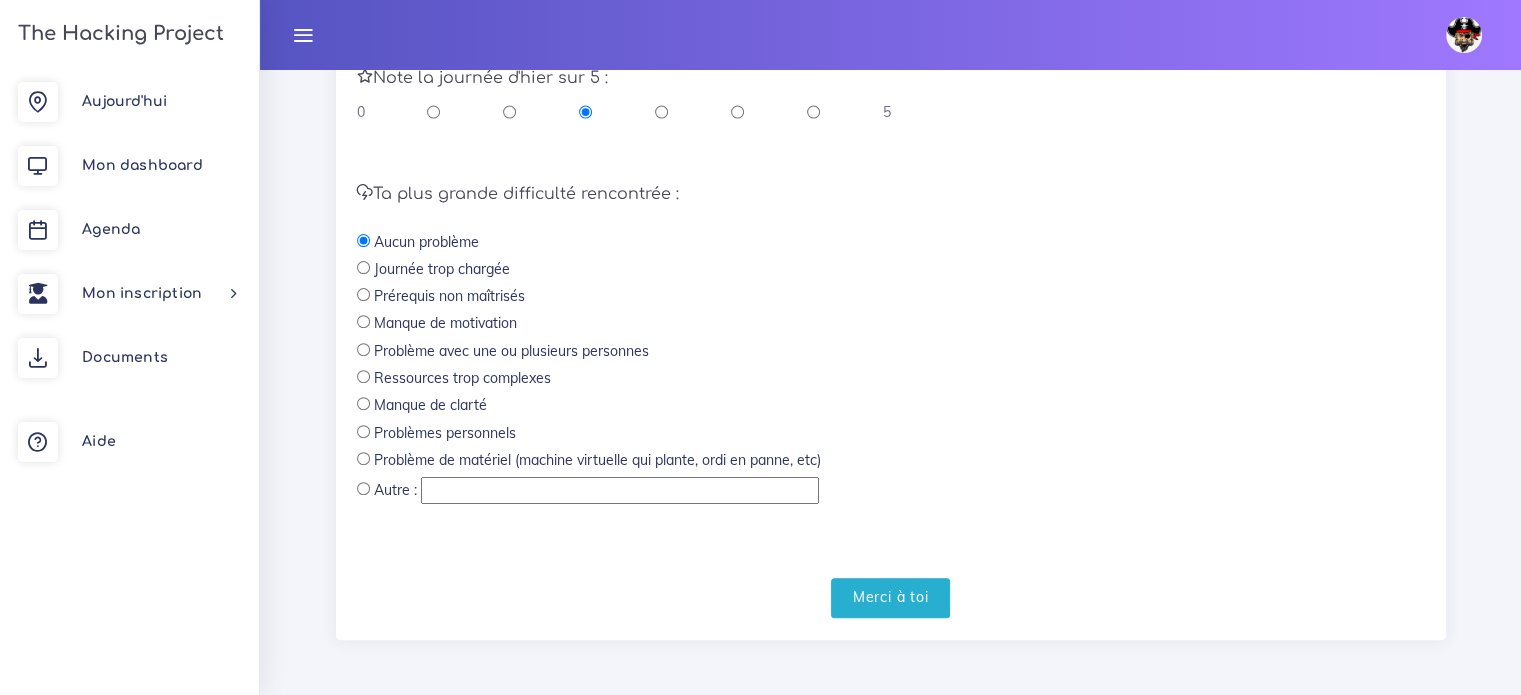 click at bounding box center [813, 112] 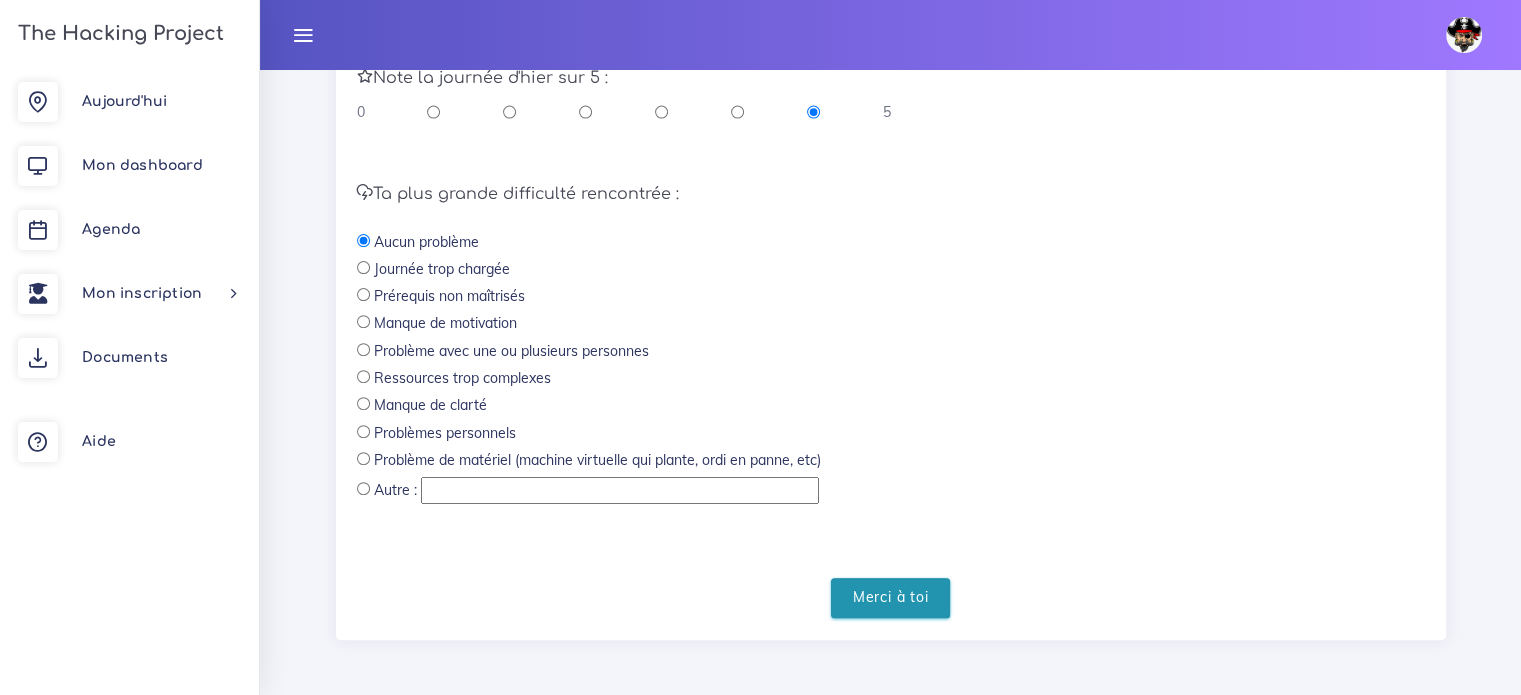click on "Merci à toi" at bounding box center (891, 598) 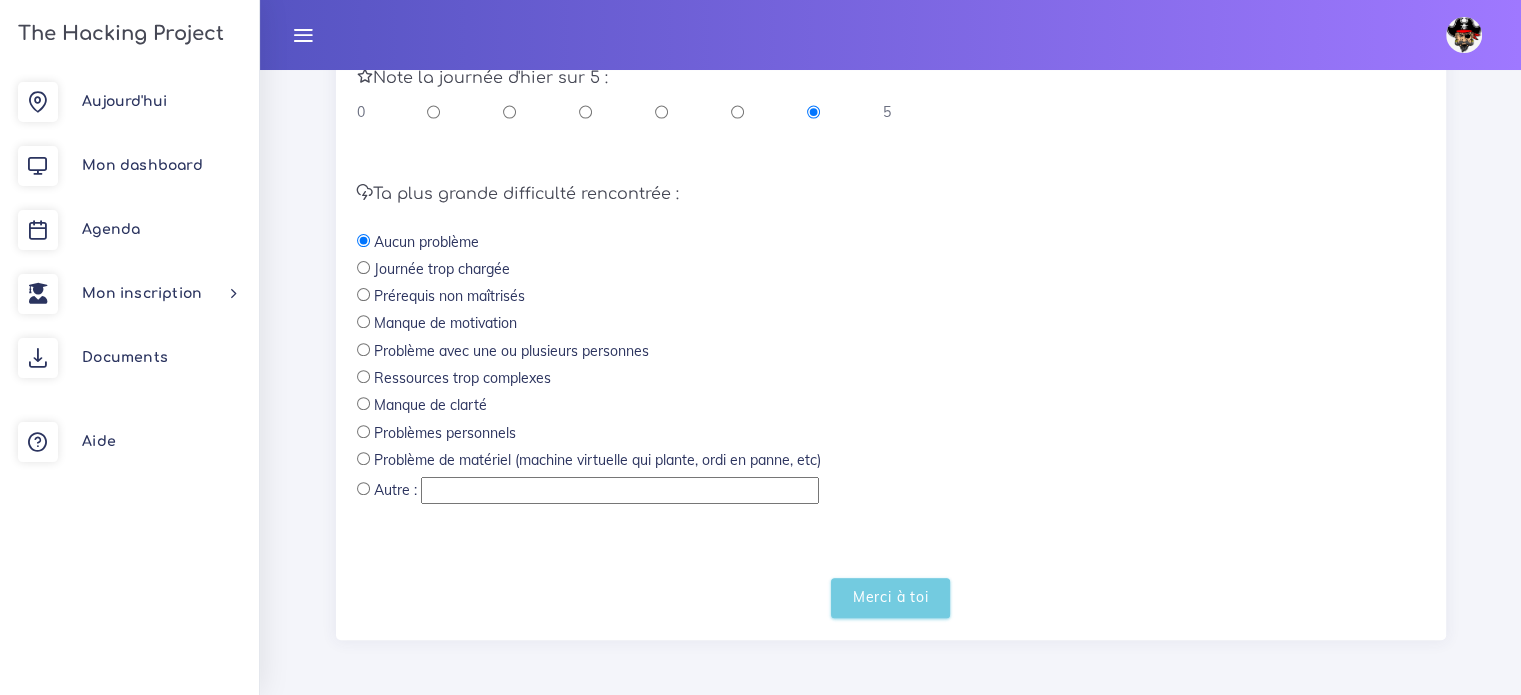 scroll, scrollTop: 121, scrollLeft: 0, axis: vertical 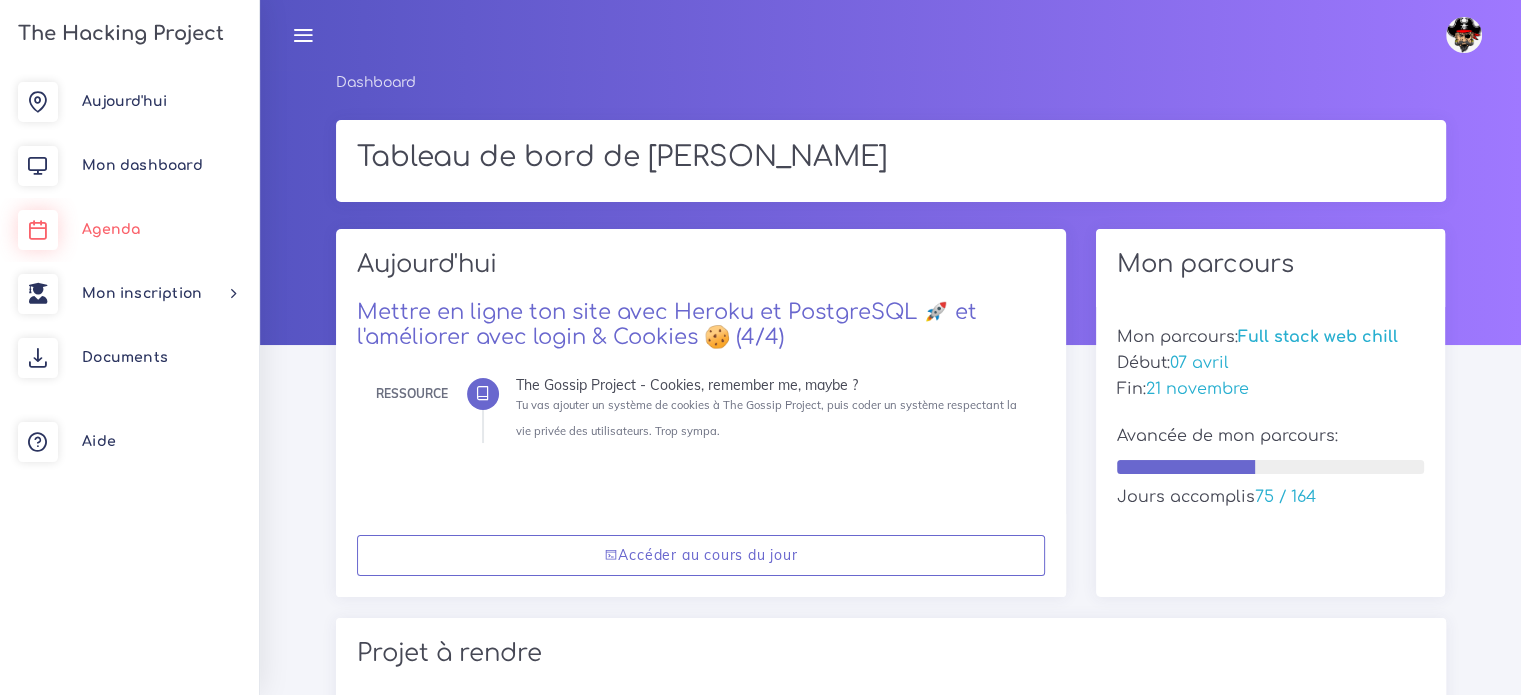 click on "Agenda" at bounding box center (129, 230) 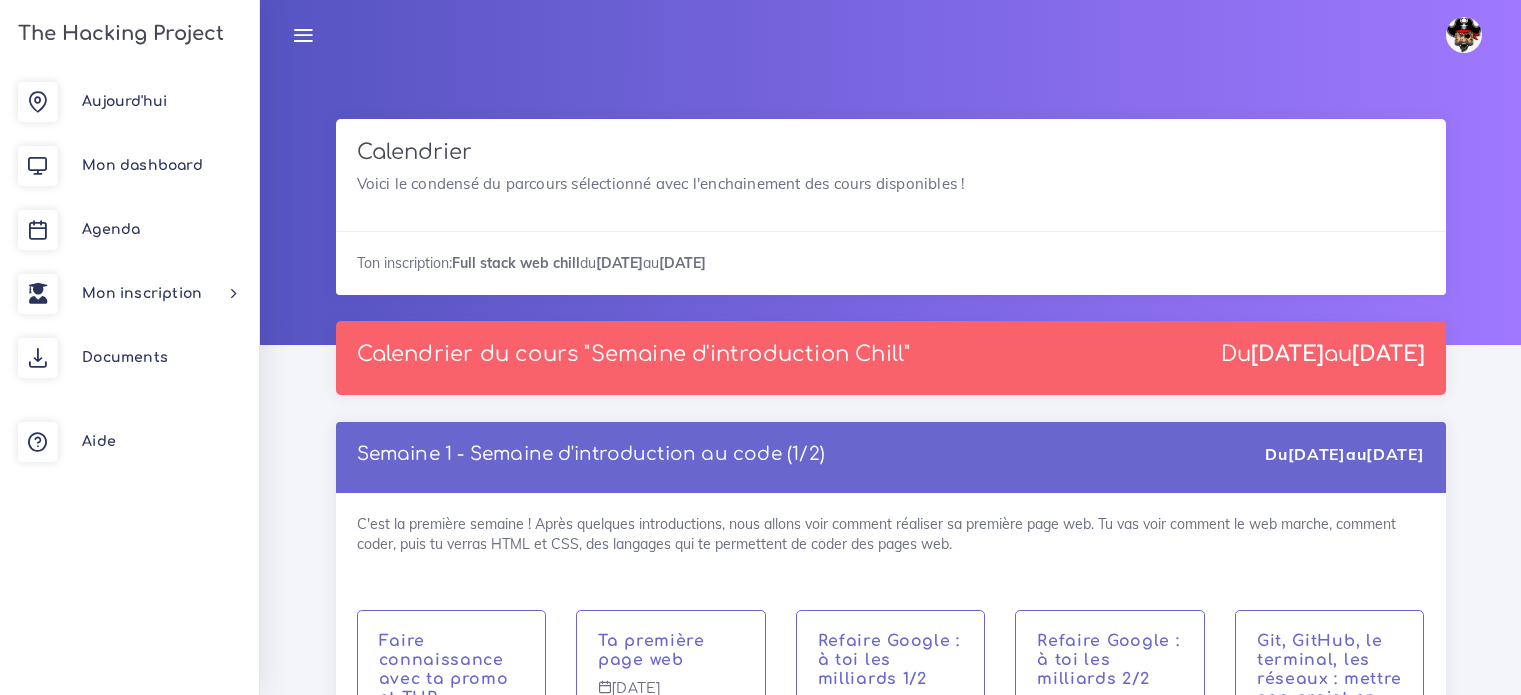 scroll, scrollTop: 0, scrollLeft: 0, axis: both 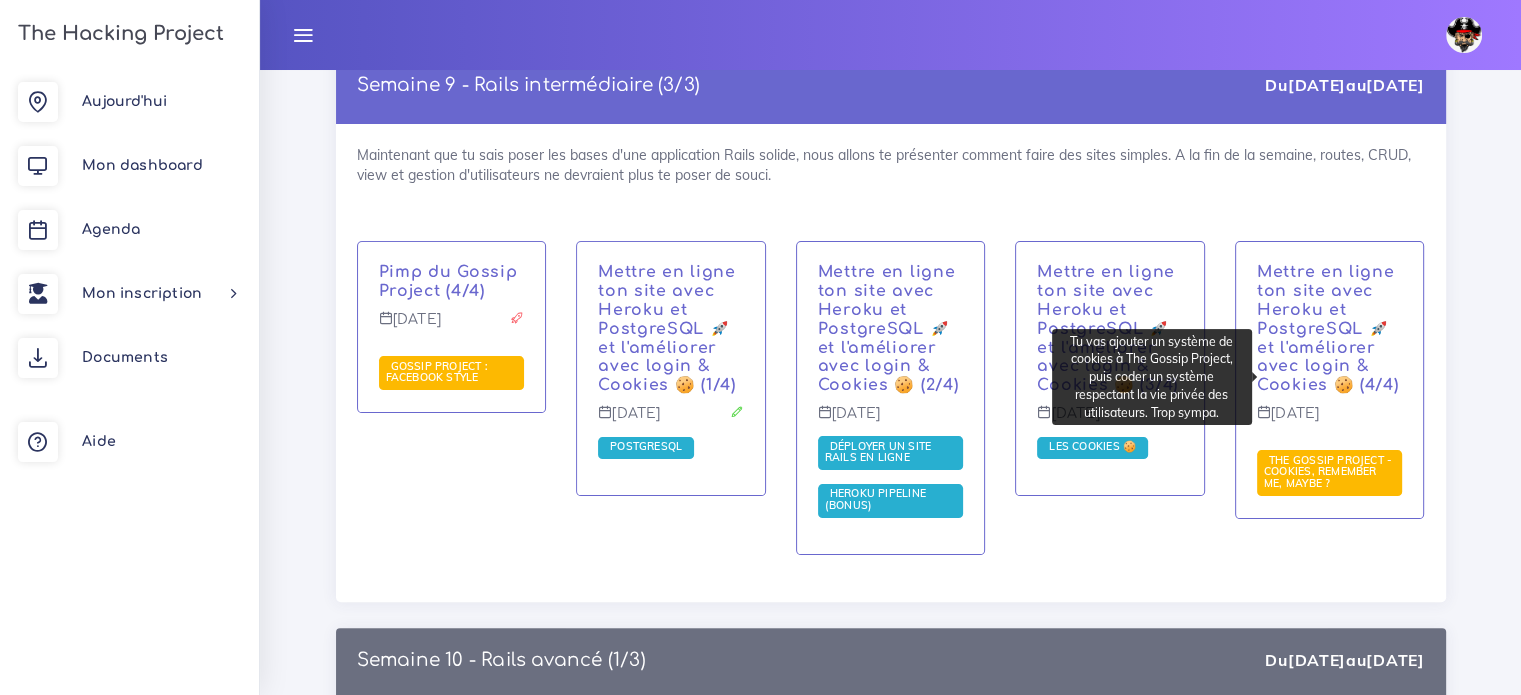 click on "The Gossip Project - Cookies, remember me, maybe ?" at bounding box center [1328, 471] 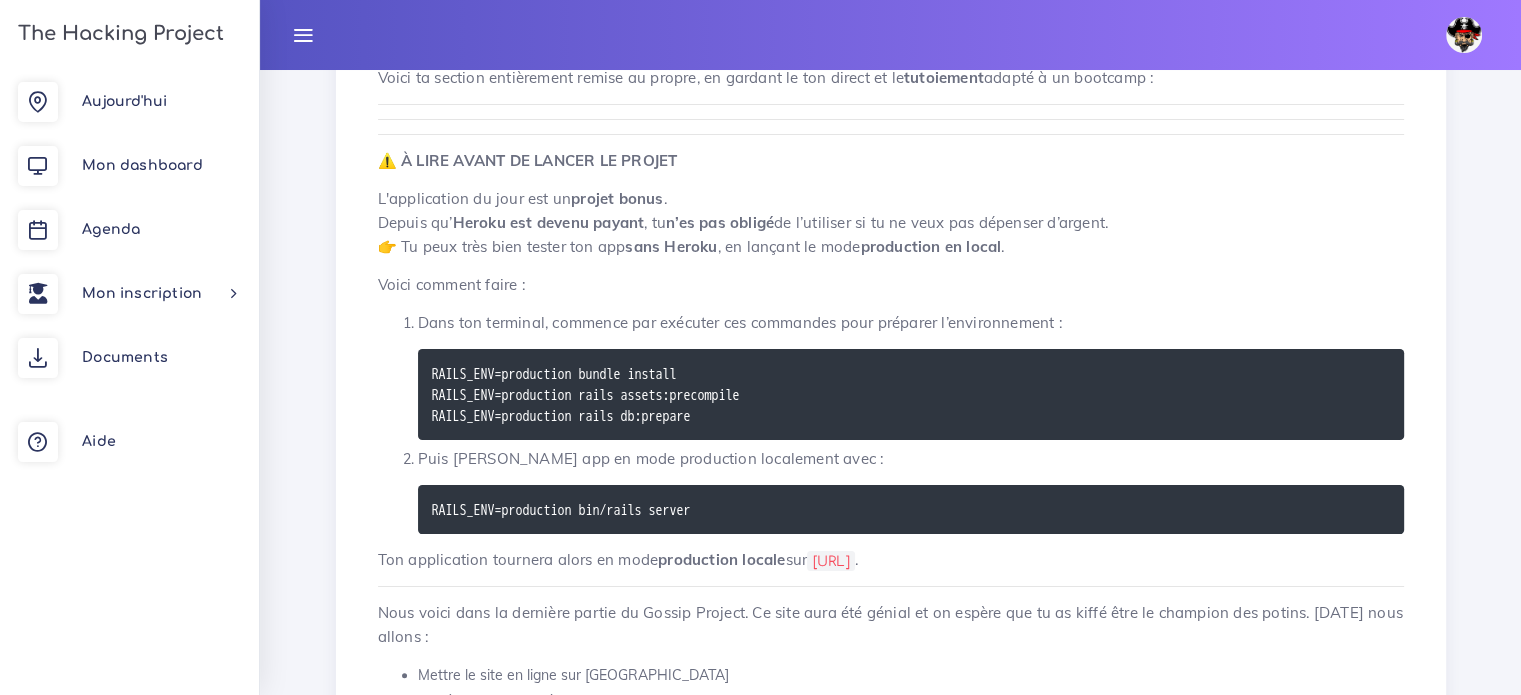 scroll, scrollTop: 100, scrollLeft: 0, axis: vertical 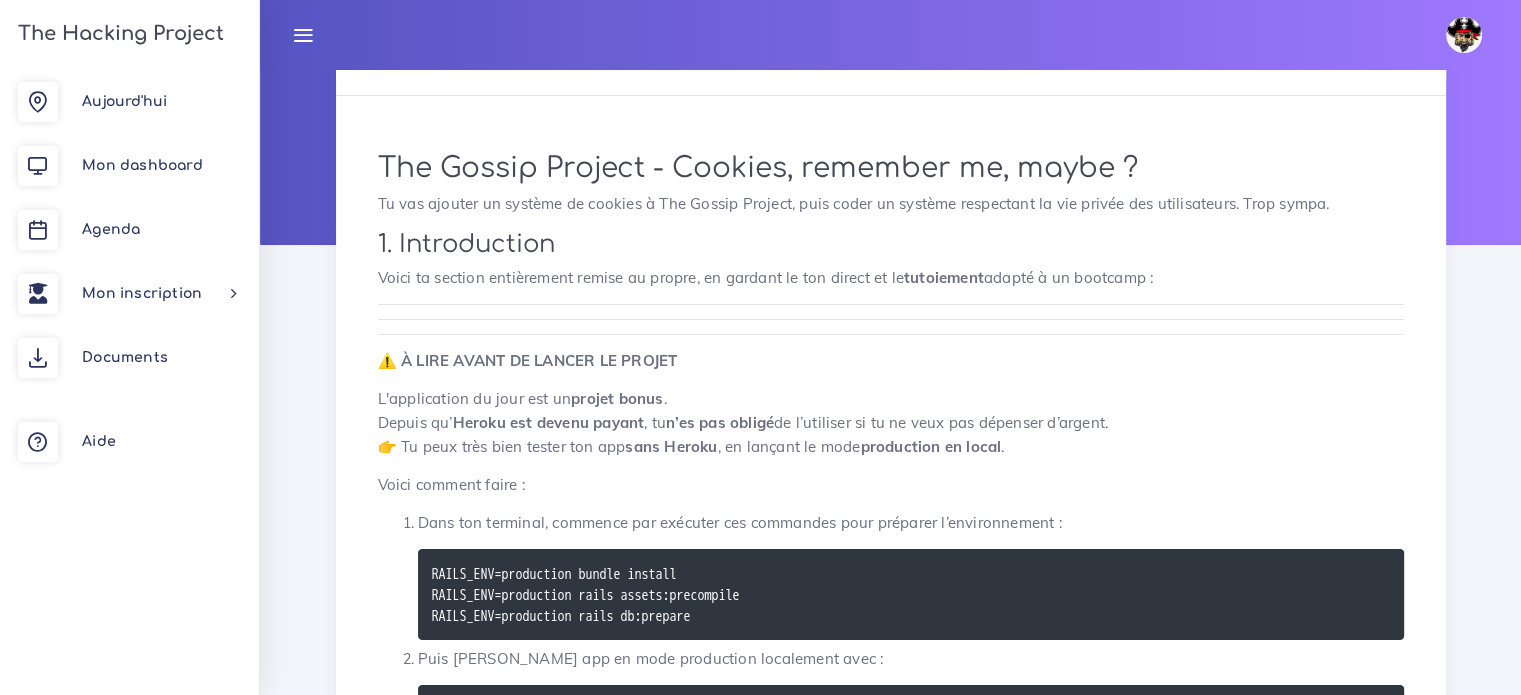 click on "The Gossip Project - Cookies, remember me, maybe ?
Tu vas ajouter un système de cookies à The Gossip Project, puis coder un système respectant la vie privée des utilisateurs. Trop sympa.
1. Introduction
Voici ta section entièrement remise au propre, en gardant le ton direct et le  tutoiement  adapté à un bootcamp :
⚠️ À LIRE AVANT DE LANCER LE PROJET
L'application du jour est un  projet bonus .
Depuis qu’ [PERSON_NAME] est devenu payant , tu  n’es pas obligé  de l’utiliser si tu ne veux pas dépenser d’argent.
👉 Tu peux très bien tester ton app  sans Heroku , en lançant le mode  production en local .
Voici comment faire :
Dans ton terminal, commence par exécuter ces commandes pour préparer l’environnement :
RAILS_ENV=production bundle install
RAILS_ENV=production rails assets:precompile
RAILS_ENV=production rails db:prepare
Puis lance ton app en mode production localement avec :
RAILS_ENV=production bin/rails server
production locale ." at bounding box center (891, 1204) 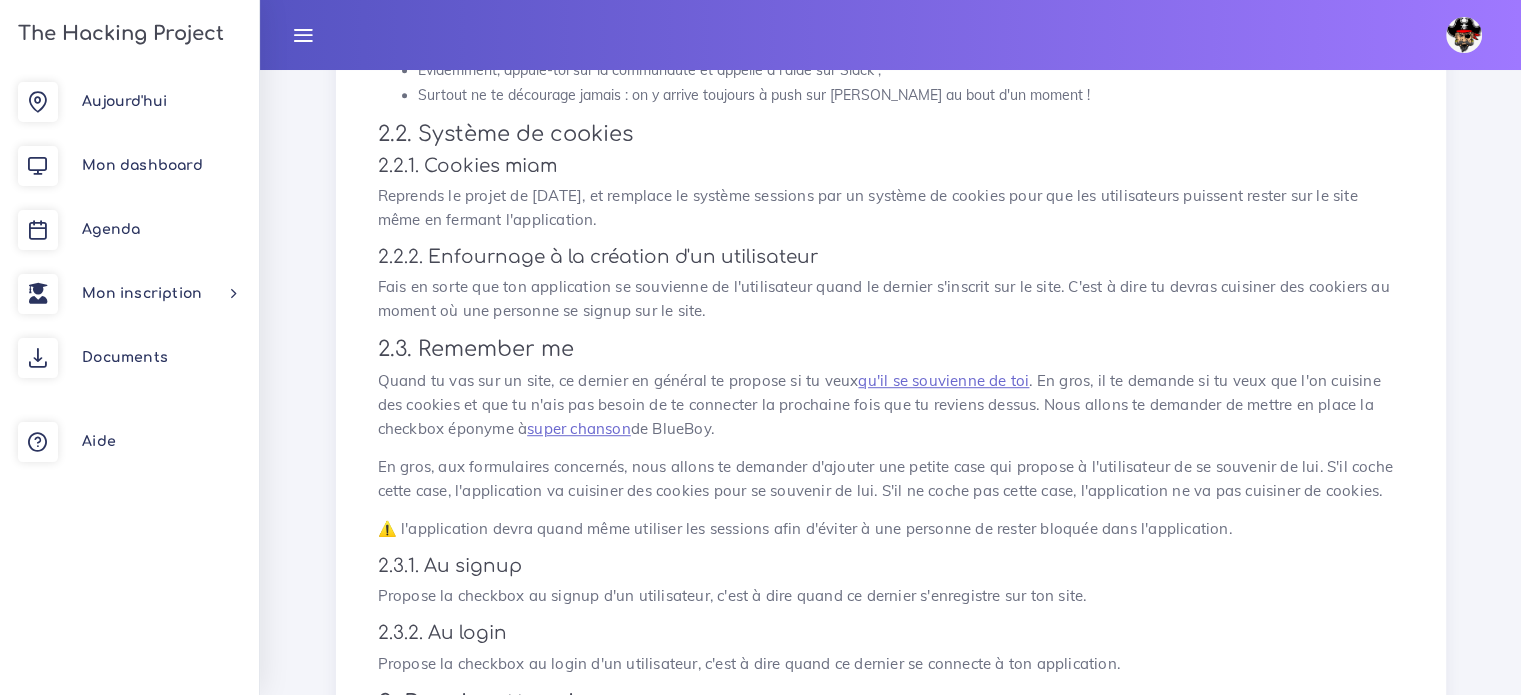 scroll, scrollTop: 1300, scrollLeft: 0, axis: vertical 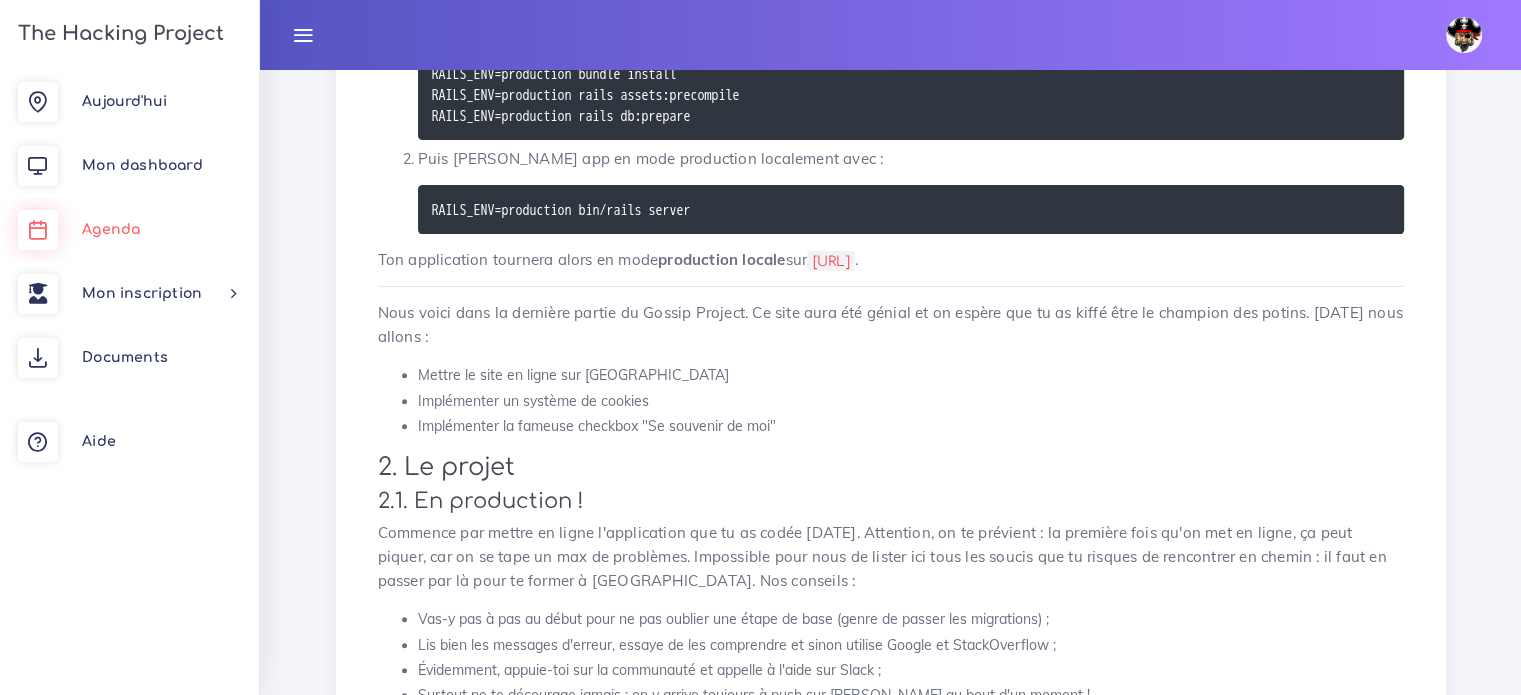 click on "Agenda" at bounding box center (129, 230) 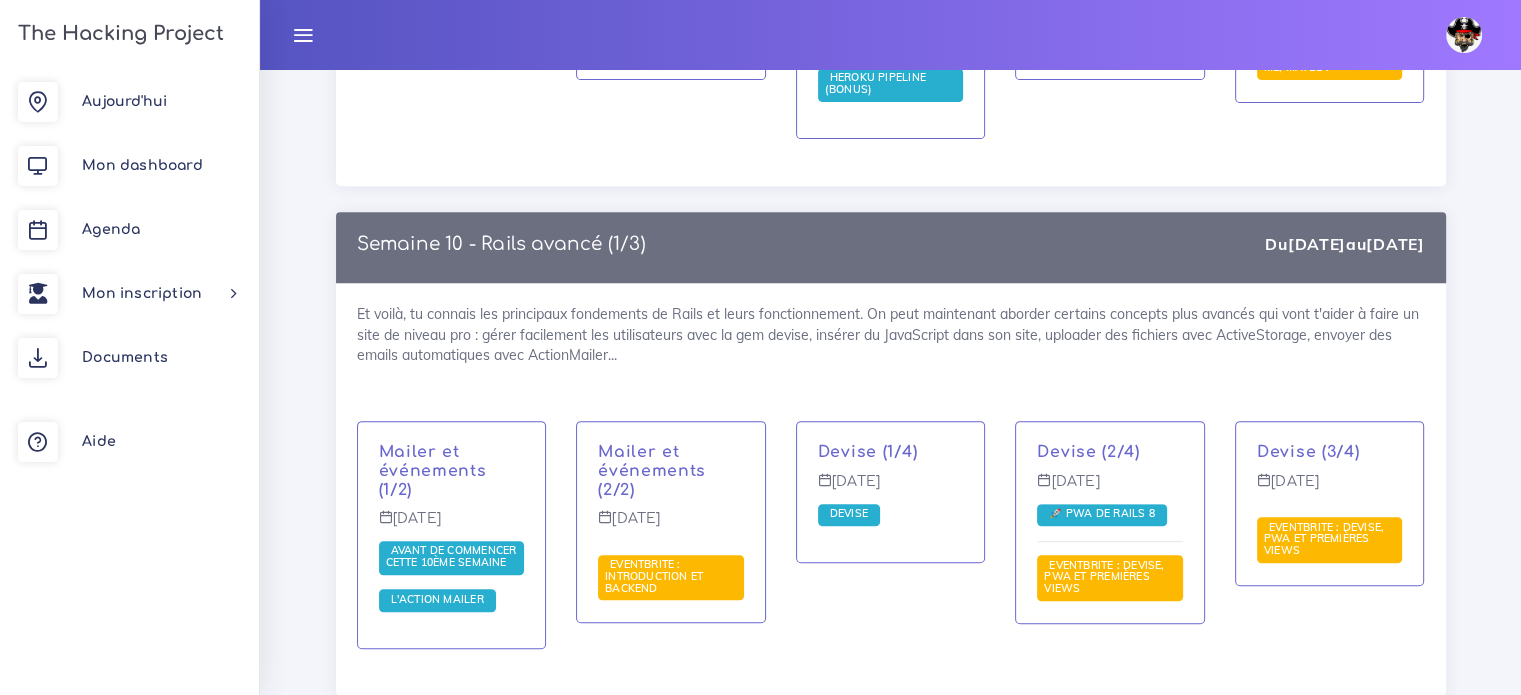 scroll, scrollTop: 8100, scrollLeft: 0, axis: vertical 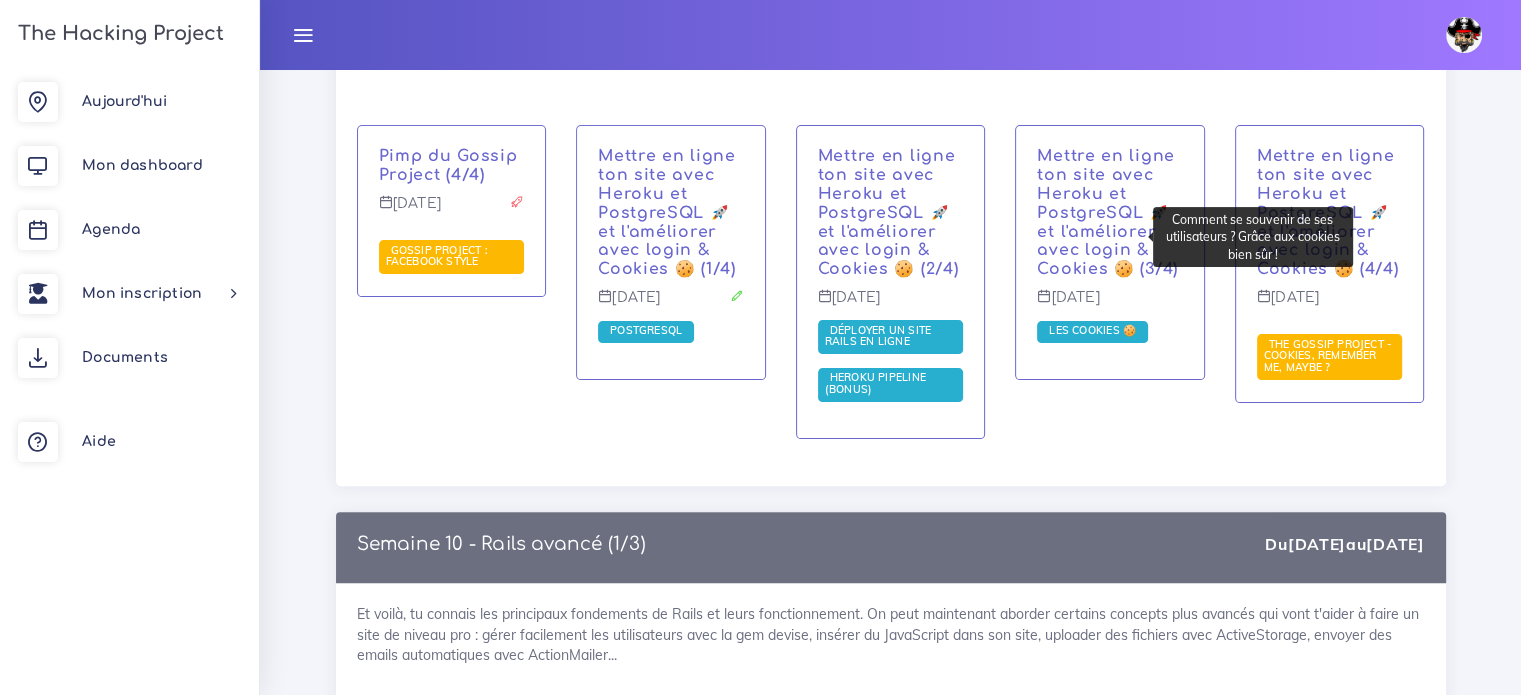 click on "Les cookies 🍪" at bounding box center (1092, 332) 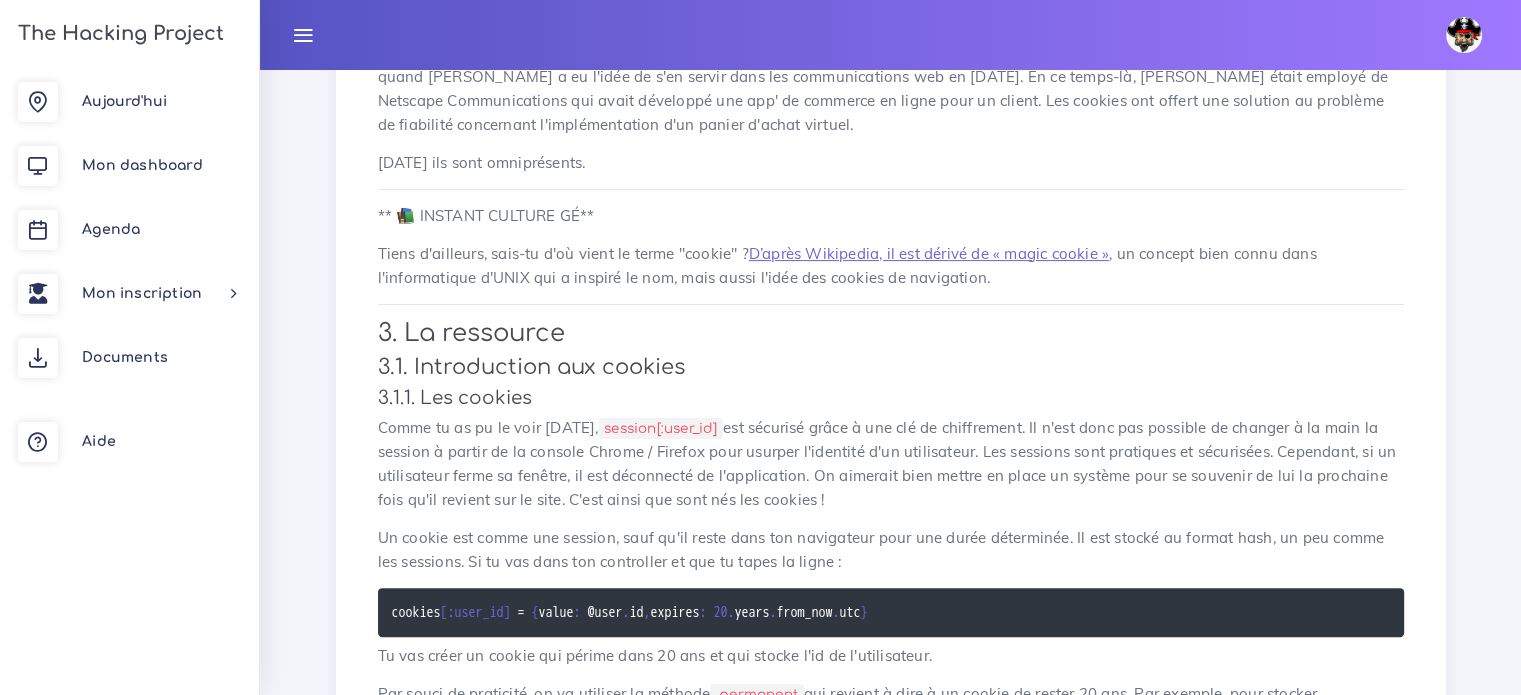 scroll, scrollTop: 600, scrollLeft: 0, axis: vertical 